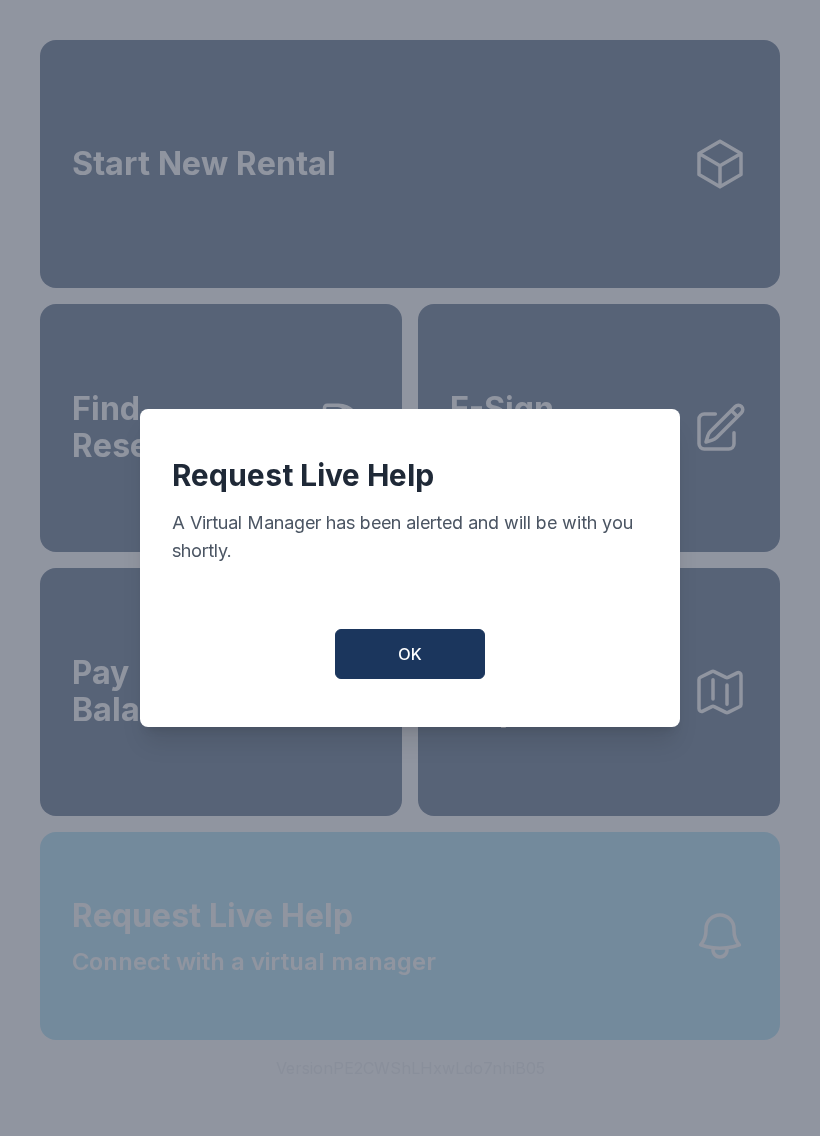 scroll, scrollTop: 0, scrollLeft: 0, axis: both 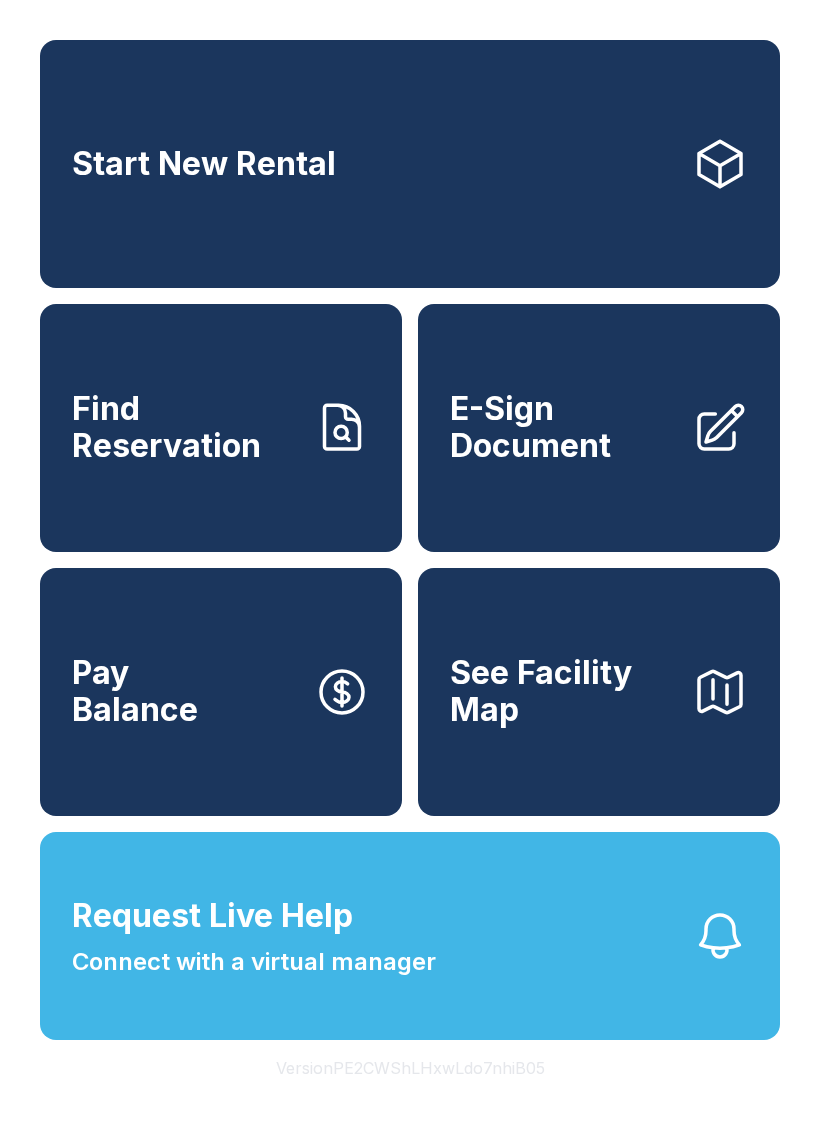 click on "Pay  Balance" at bounding box center (221, 692) 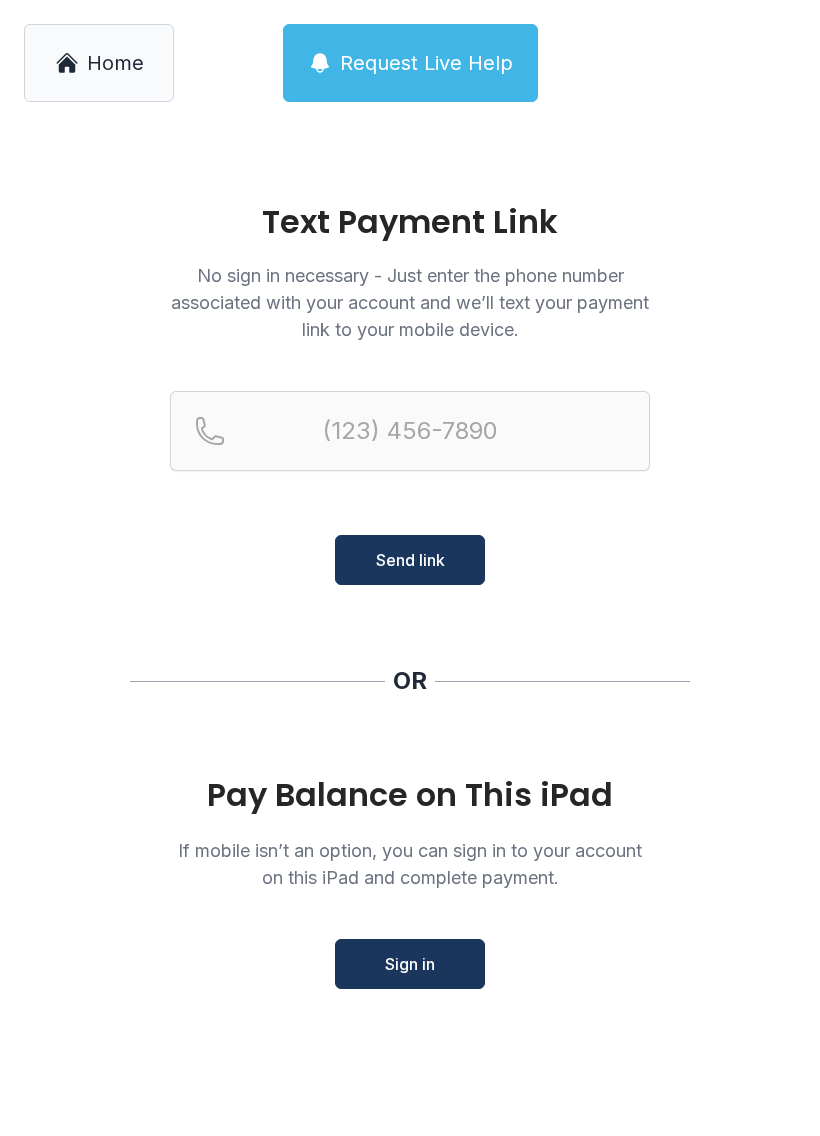 click on "Home" at bounding box center (115, 63) 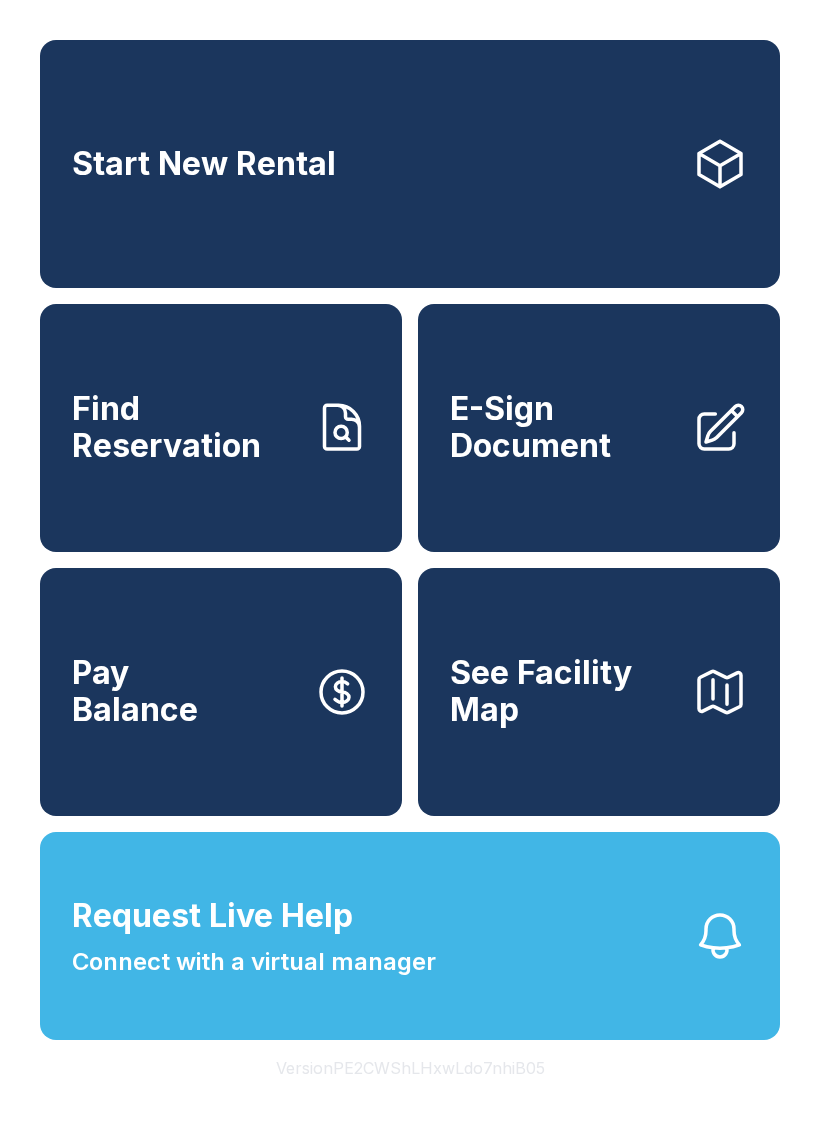 click on "Start New Rental" at bounding box center [410, 164] 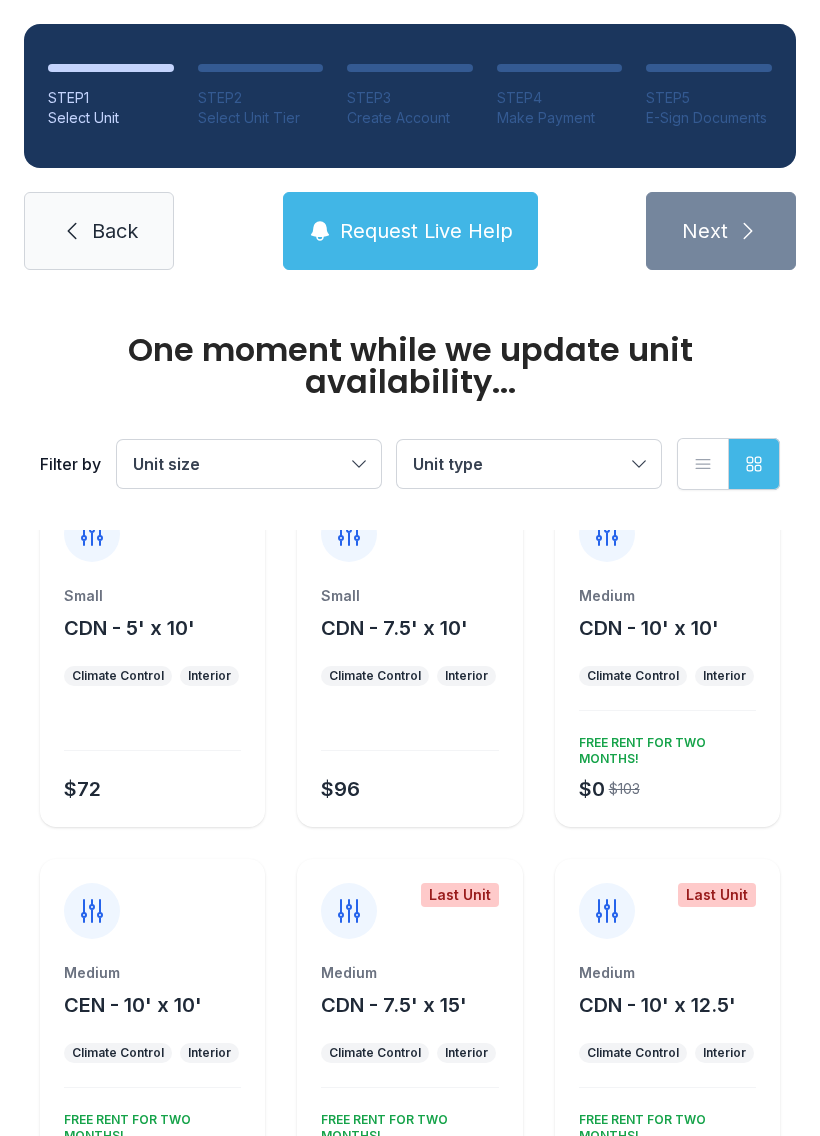 scroll, scrollTop: 50, scrollLeft: 0, axis: vertical 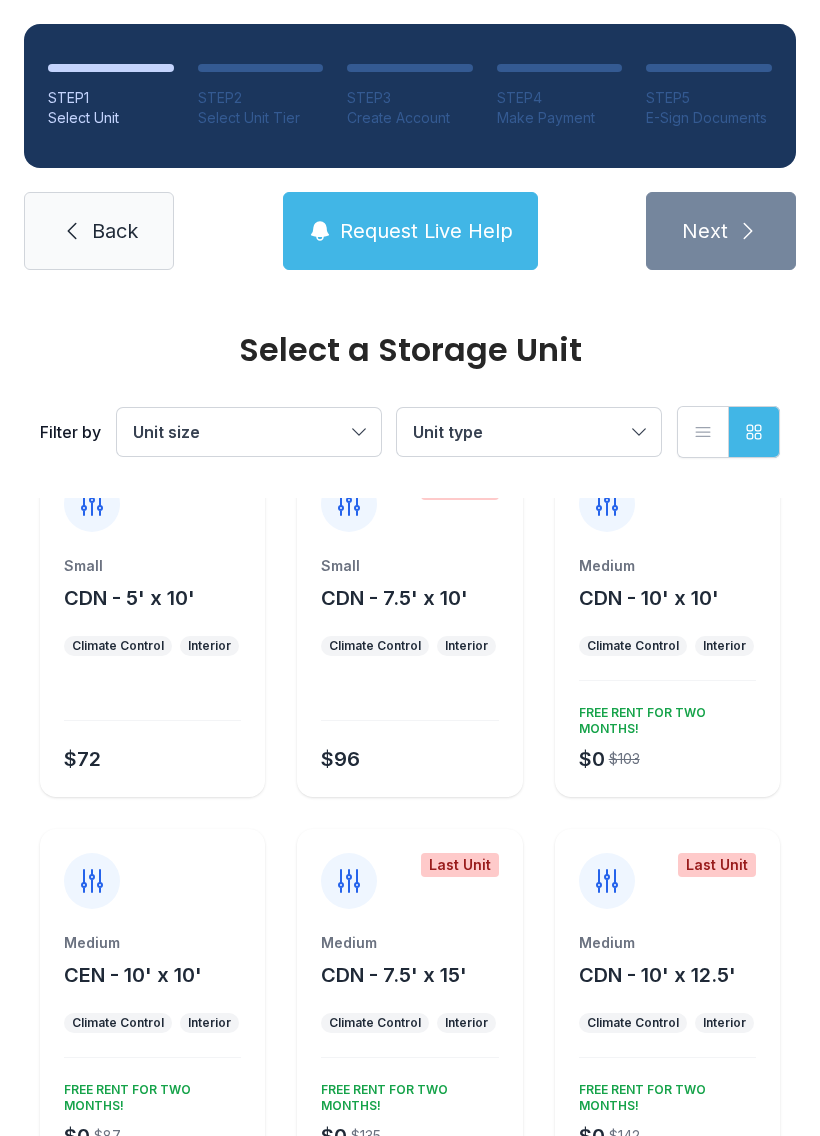 click on "CDN - 10' x 10'" at bounding box center [649, 598] 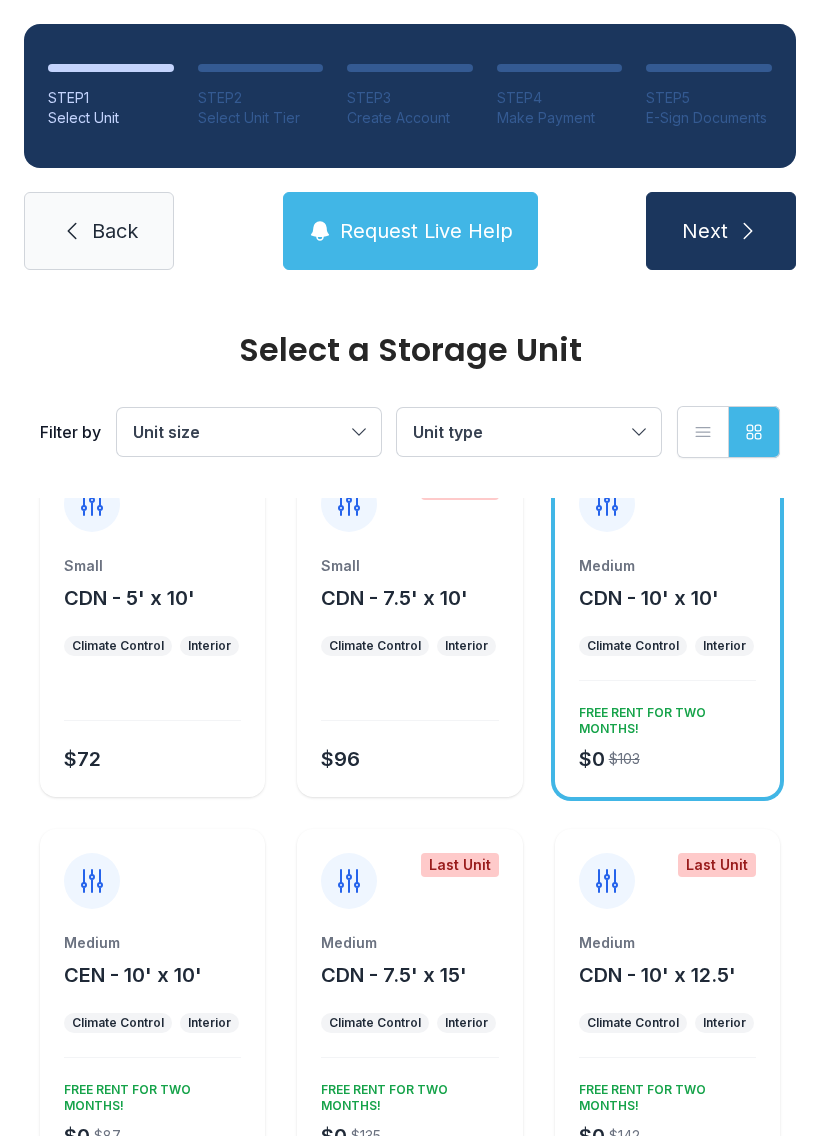 click on "CDN - 10' x 10'" at bounding box center [649, 598] 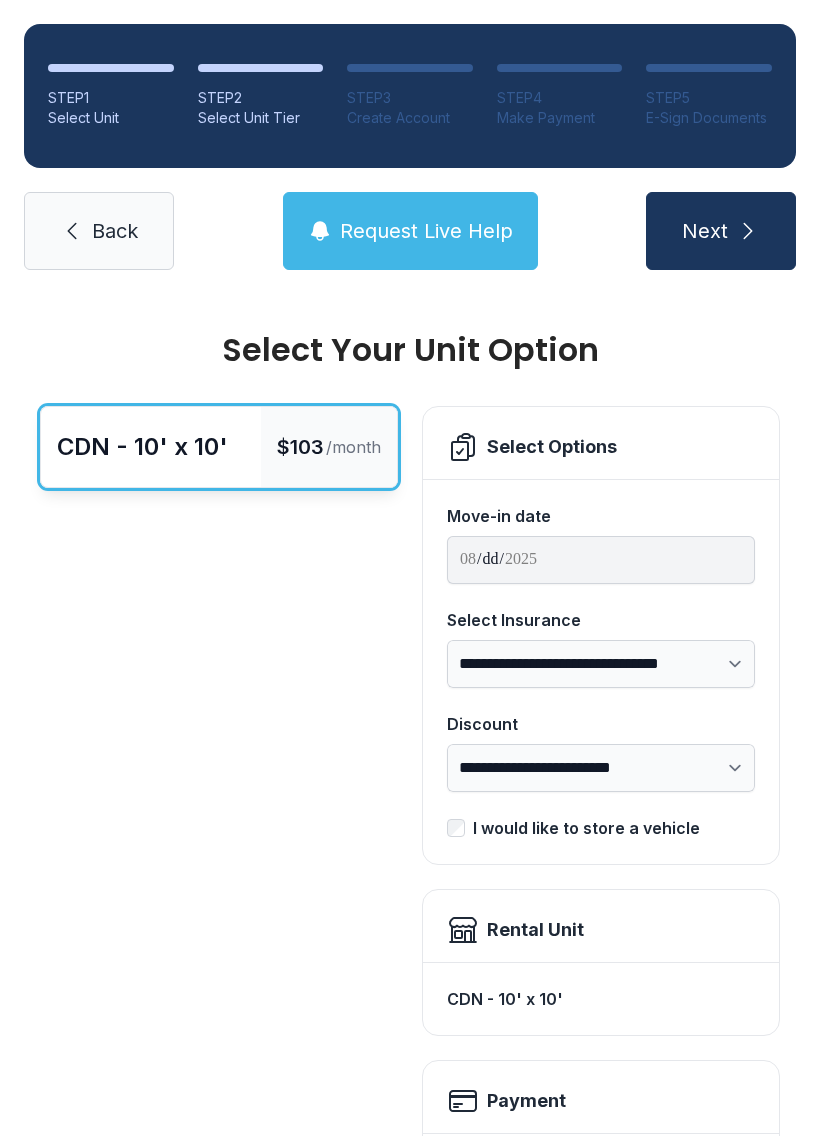 scroll, scrollTop: 0, scrollLeft: 0, axis: both 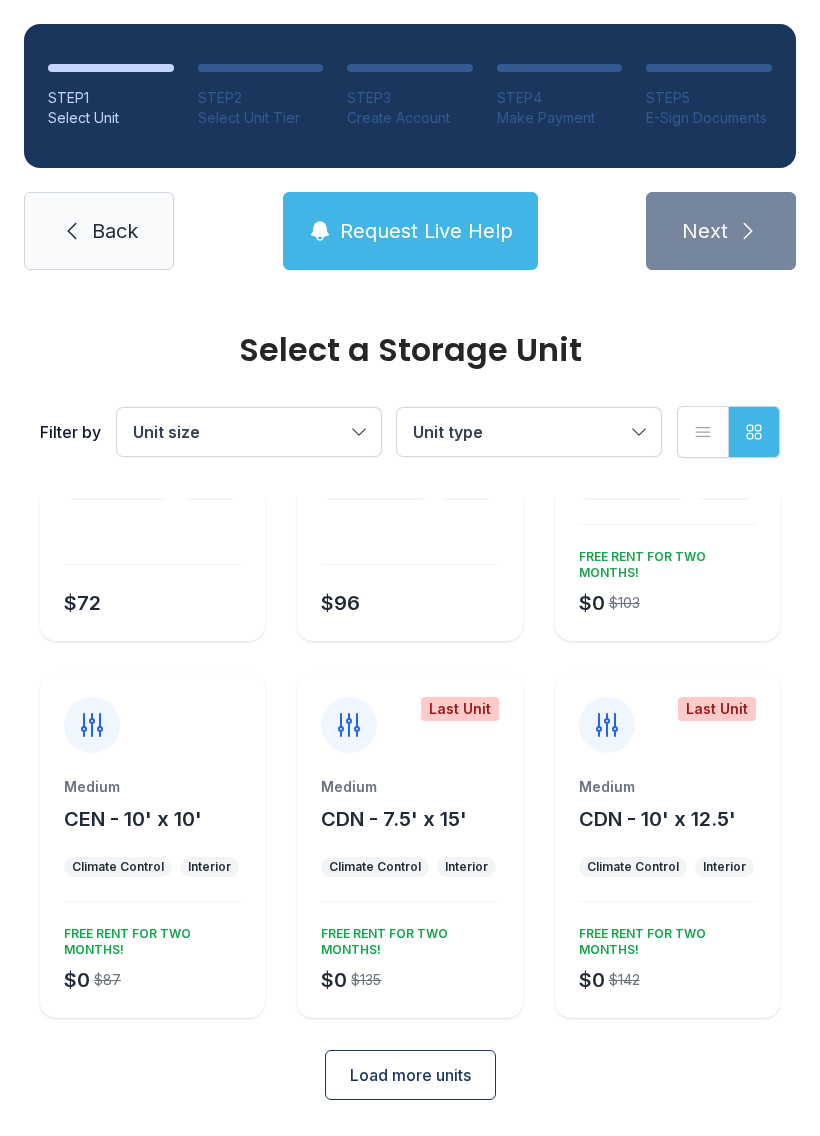 click on "Load more units" at bounding box center (410, 1075) 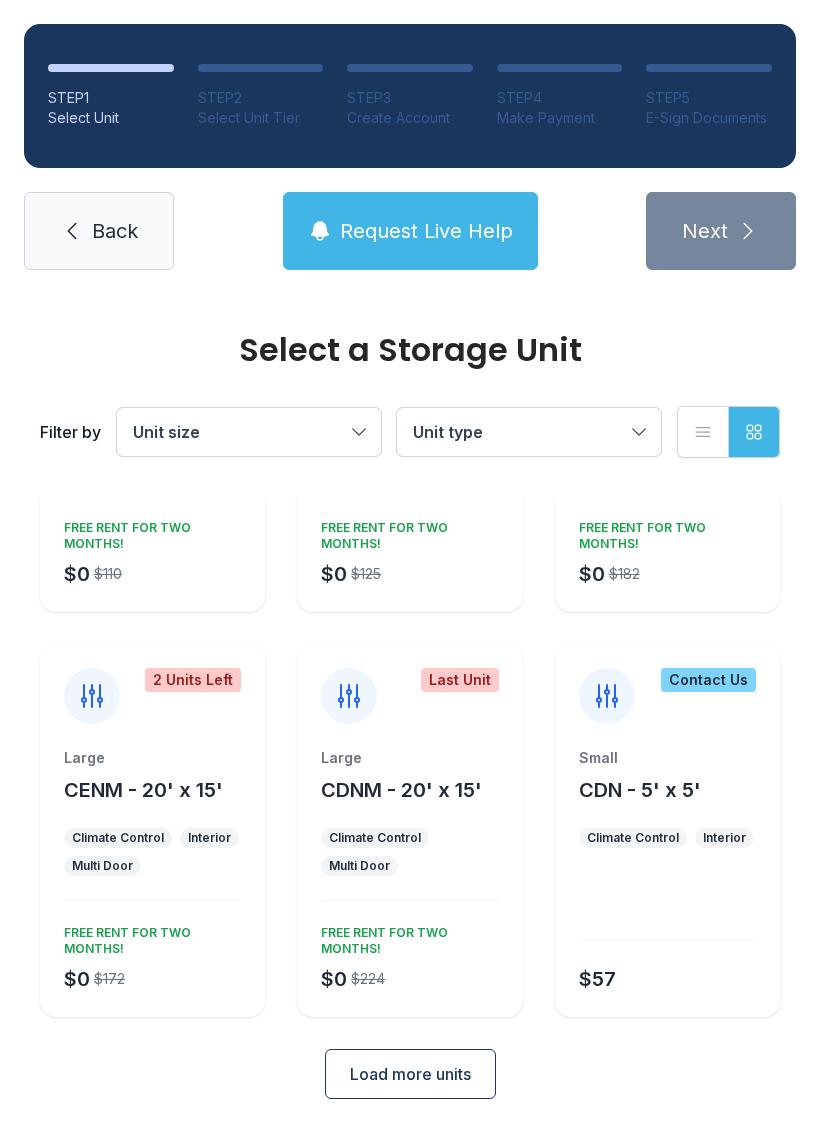 scroll, scrollTop: 988, scrollLeft: 0, axis: vertical 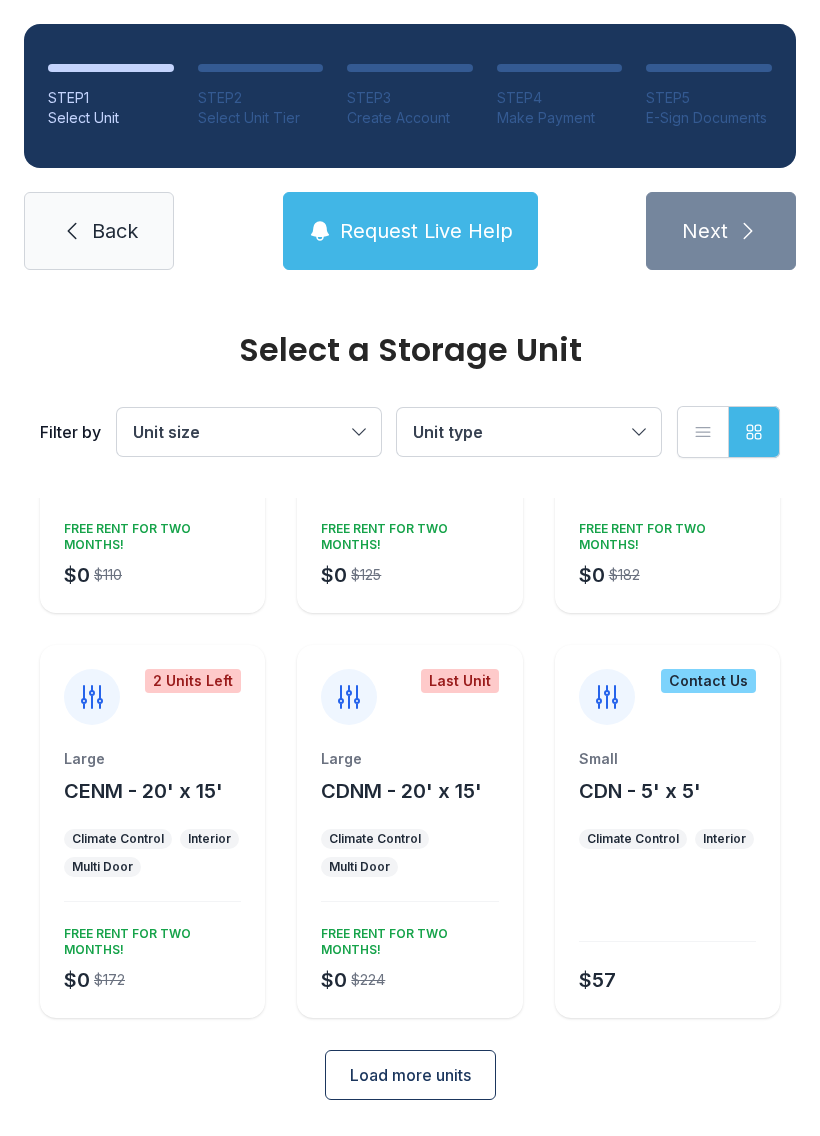click on "Large CDNM - 20' x 15' Climate Control Multi Door $0 $224 FREE RENT FOR TWO MONTHS!" at bounding box center [409, 883] 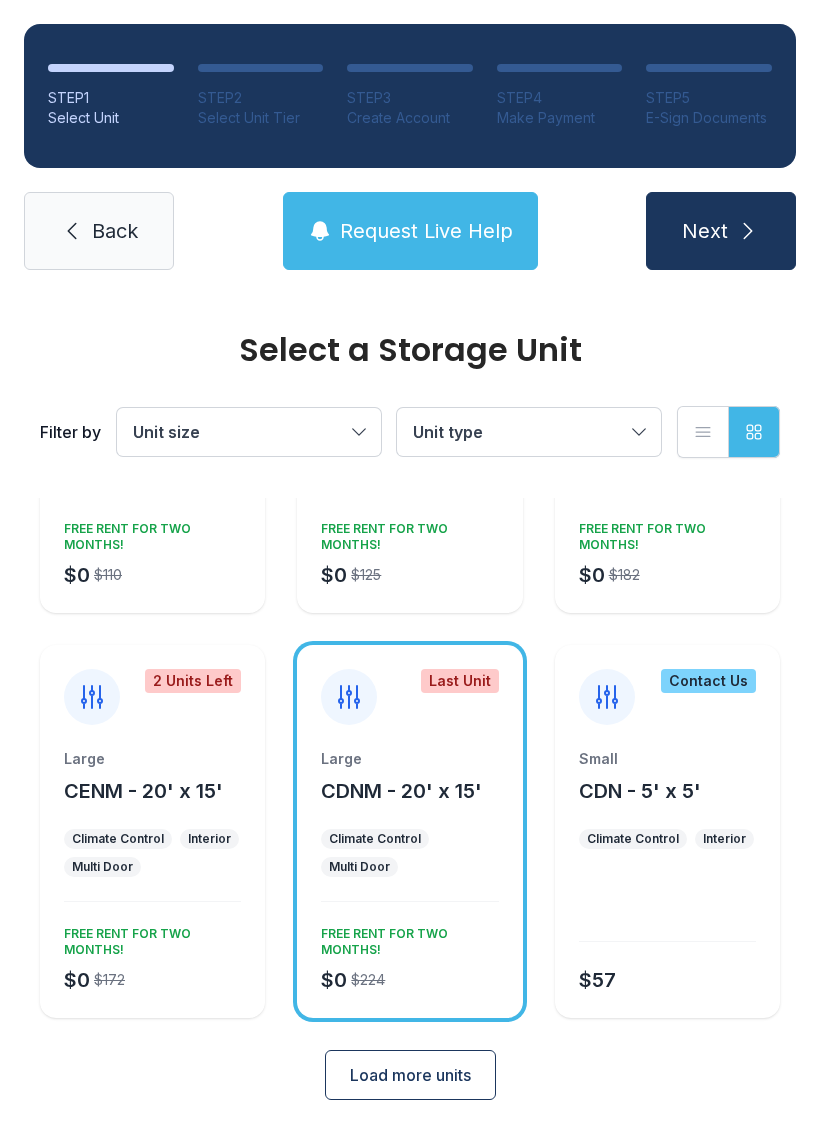 click 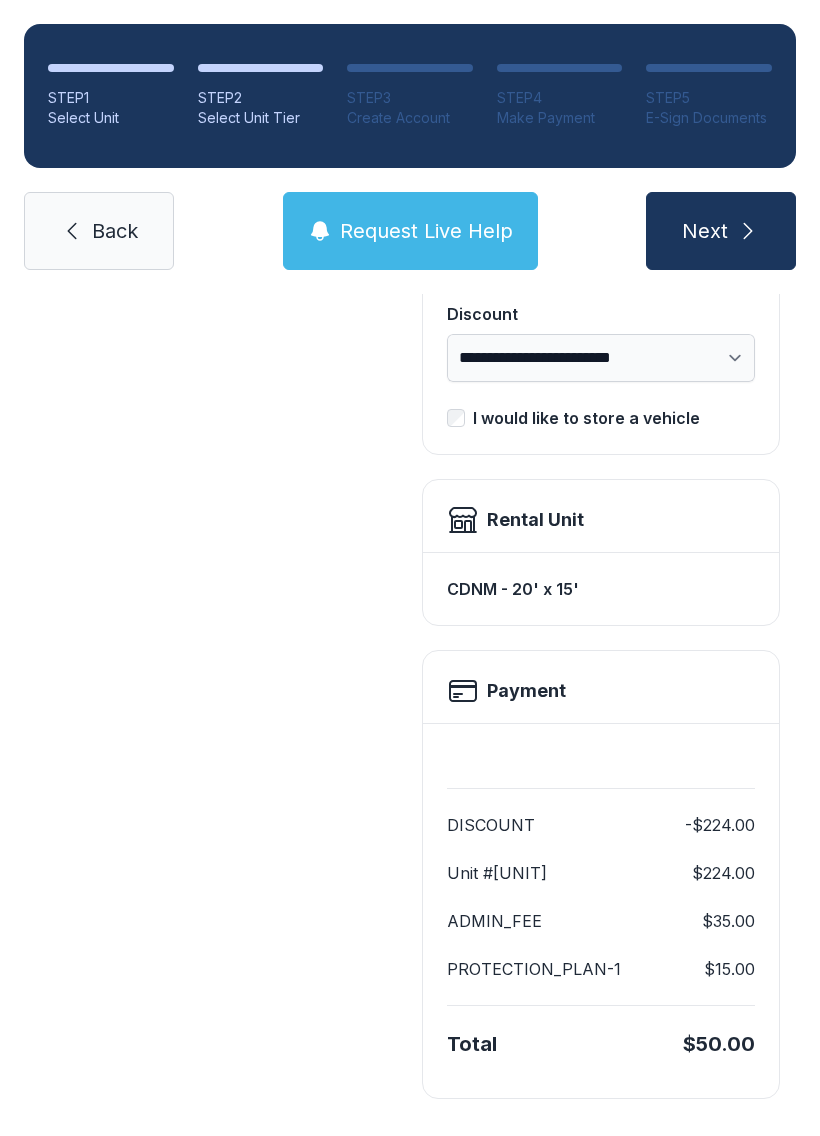 scroll, scrollTop: 409, scrollLeft: 0, axis: vertical 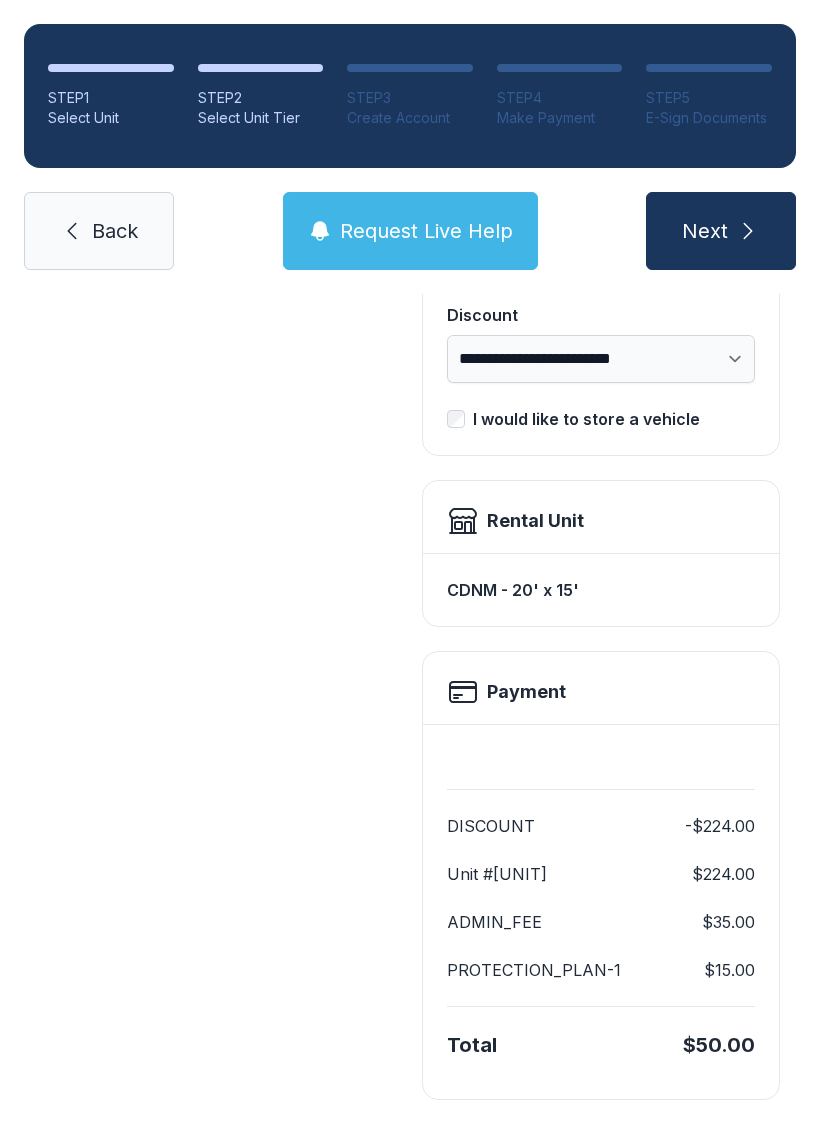 click on "Back" at bounding box center (115, 231) 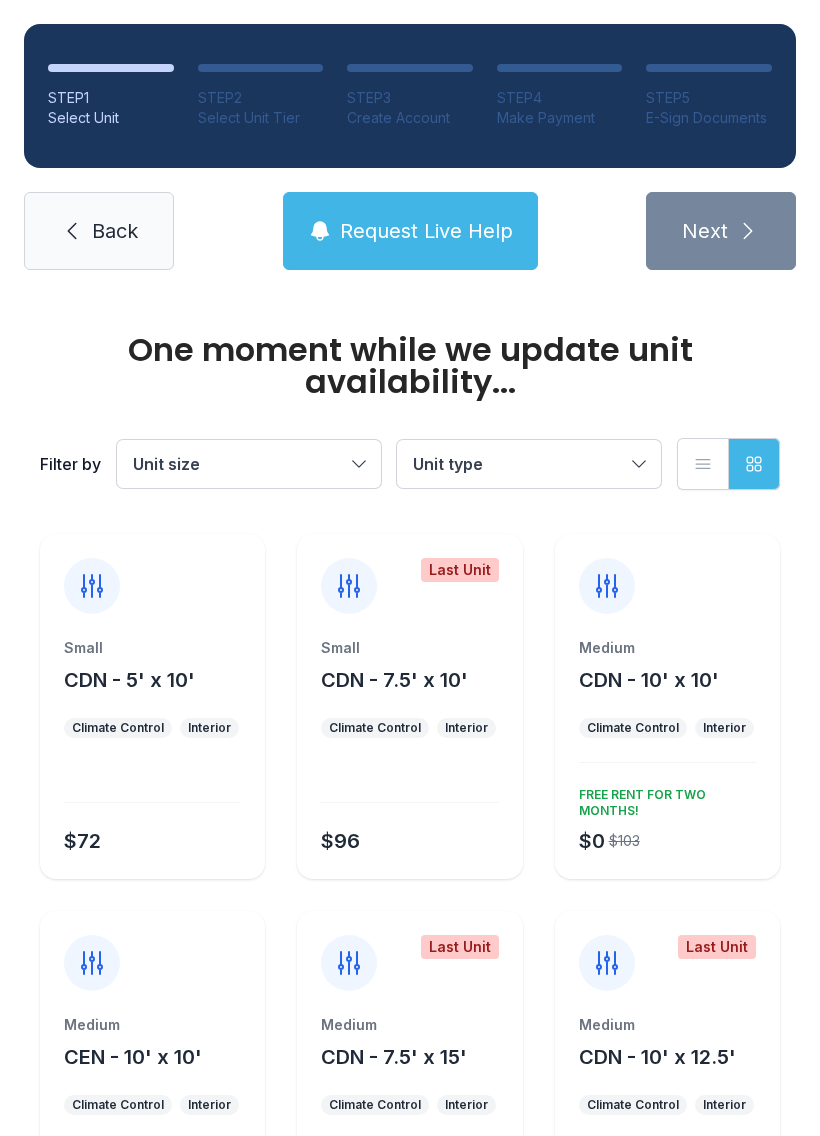 scroll, scrollTop: 0, scrollLeft: 0, axis: both 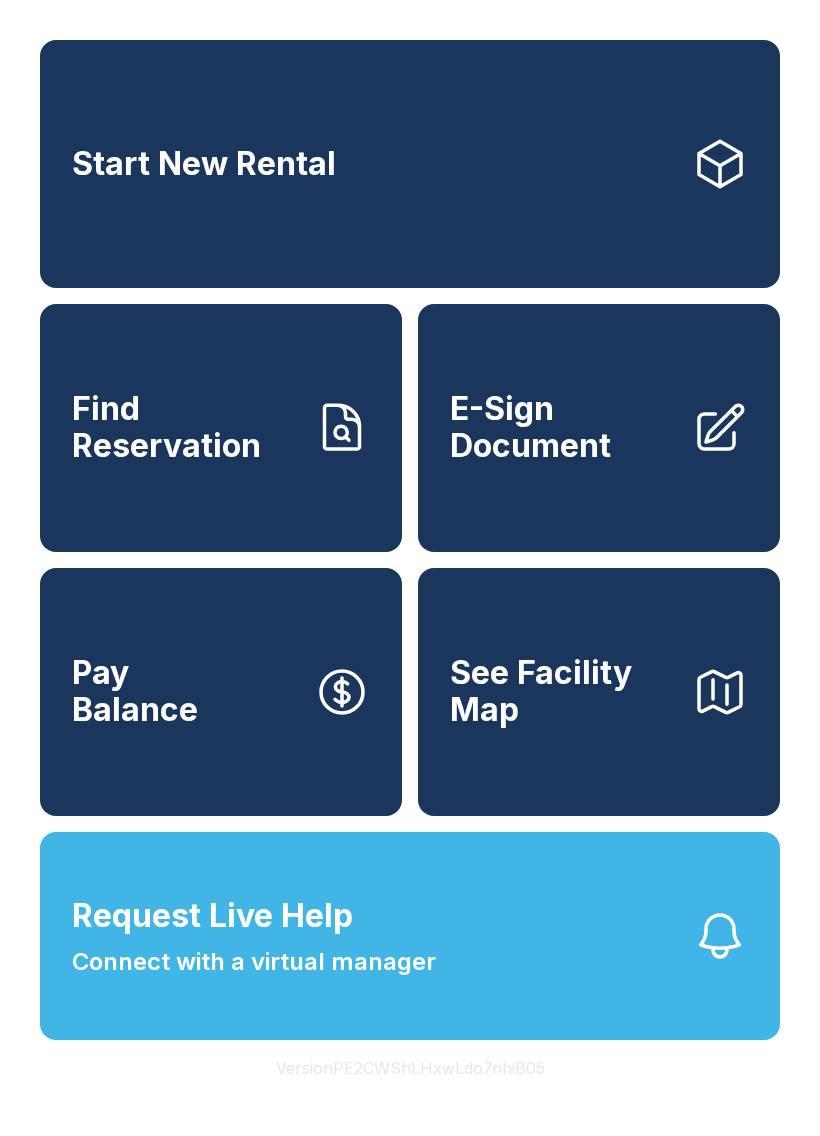 click on "Request Live Help Connect with a virtual manager" at bounding box center [410, 936] 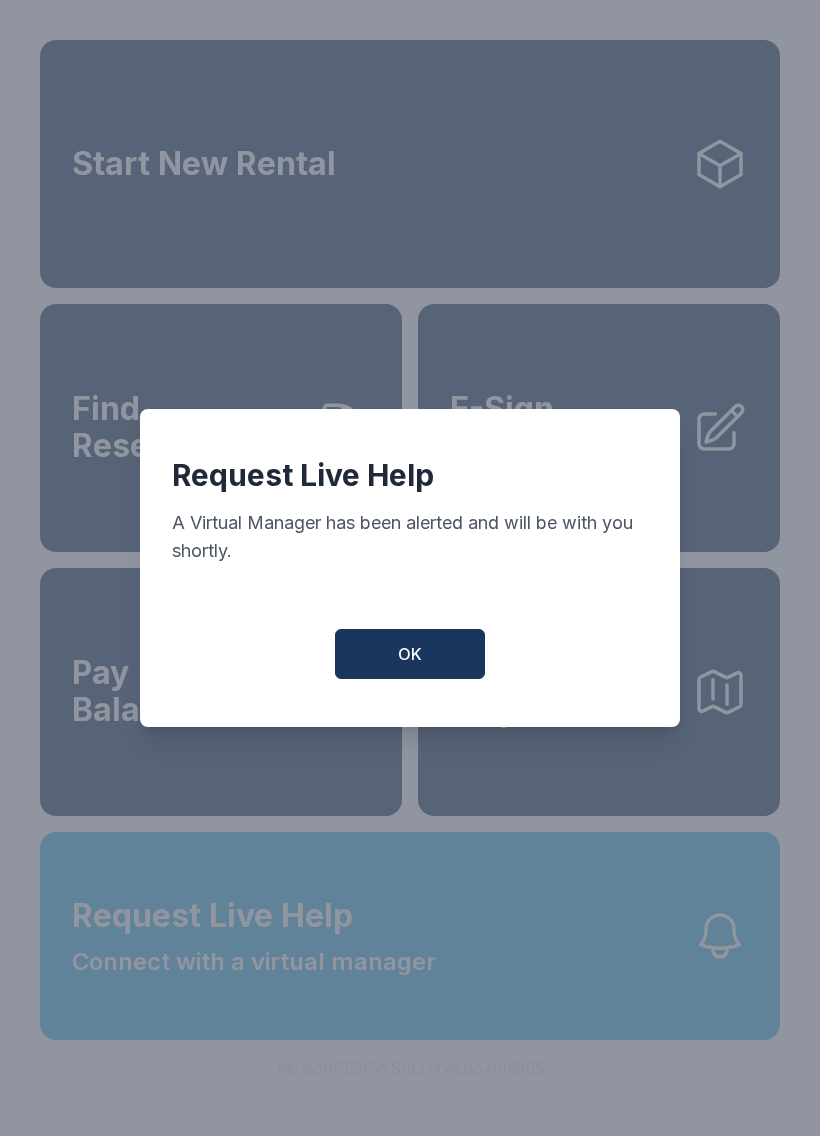 click on "OK" at bounding box center (410, 654) 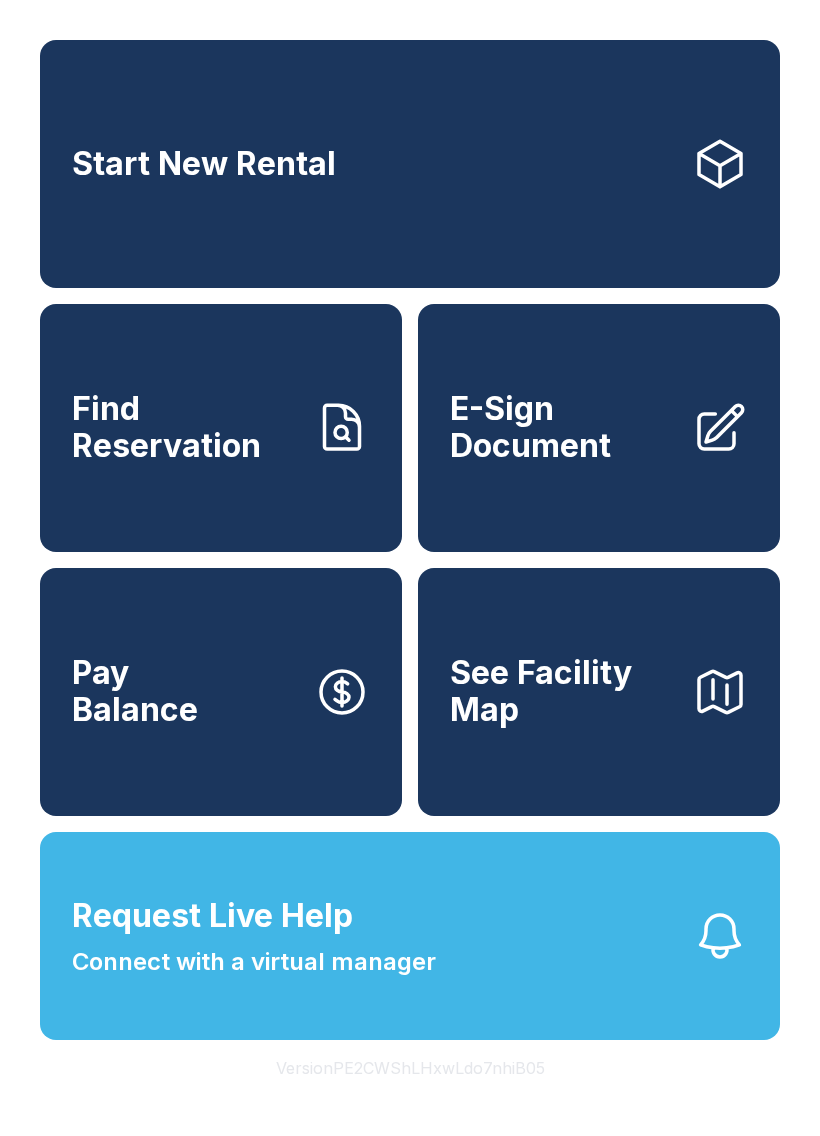 click on "Connect with a virtual manager" at bounding box center (254, 962) 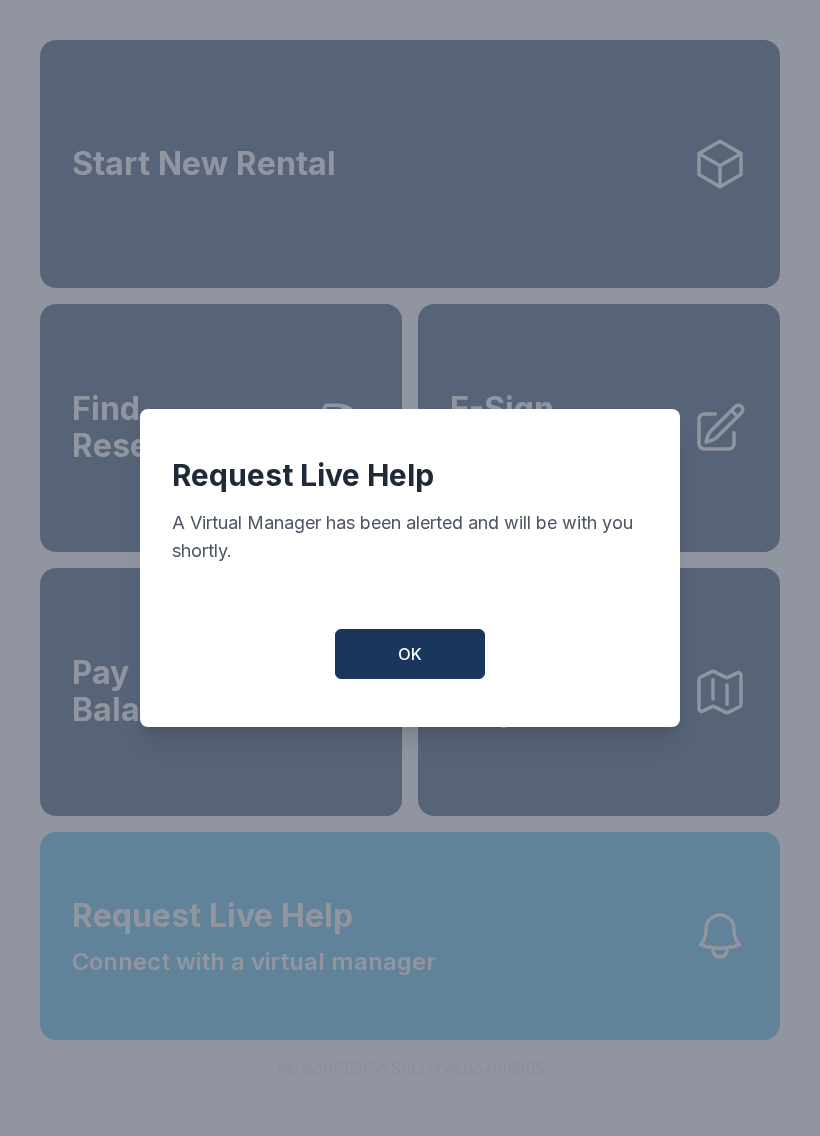 click on "OK" at bounding box center (410, 654) 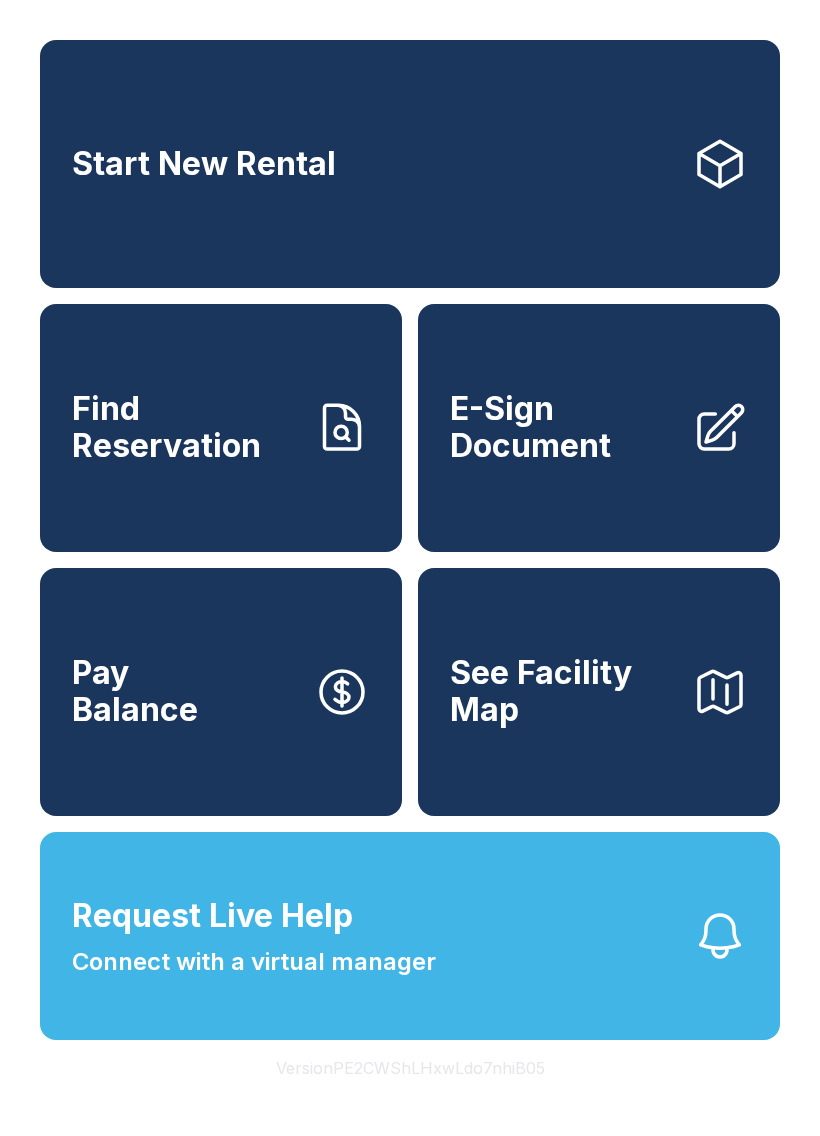 click 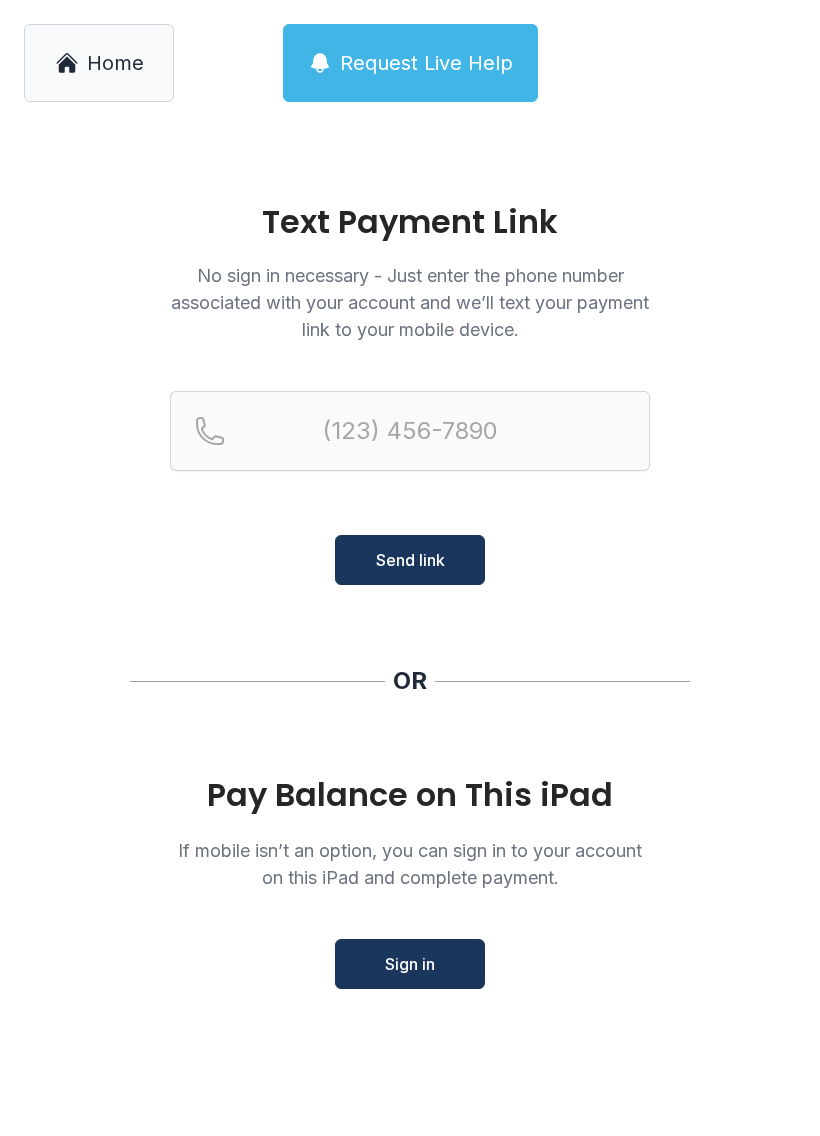 click on "Sign in" at bounding box center (410, 964) 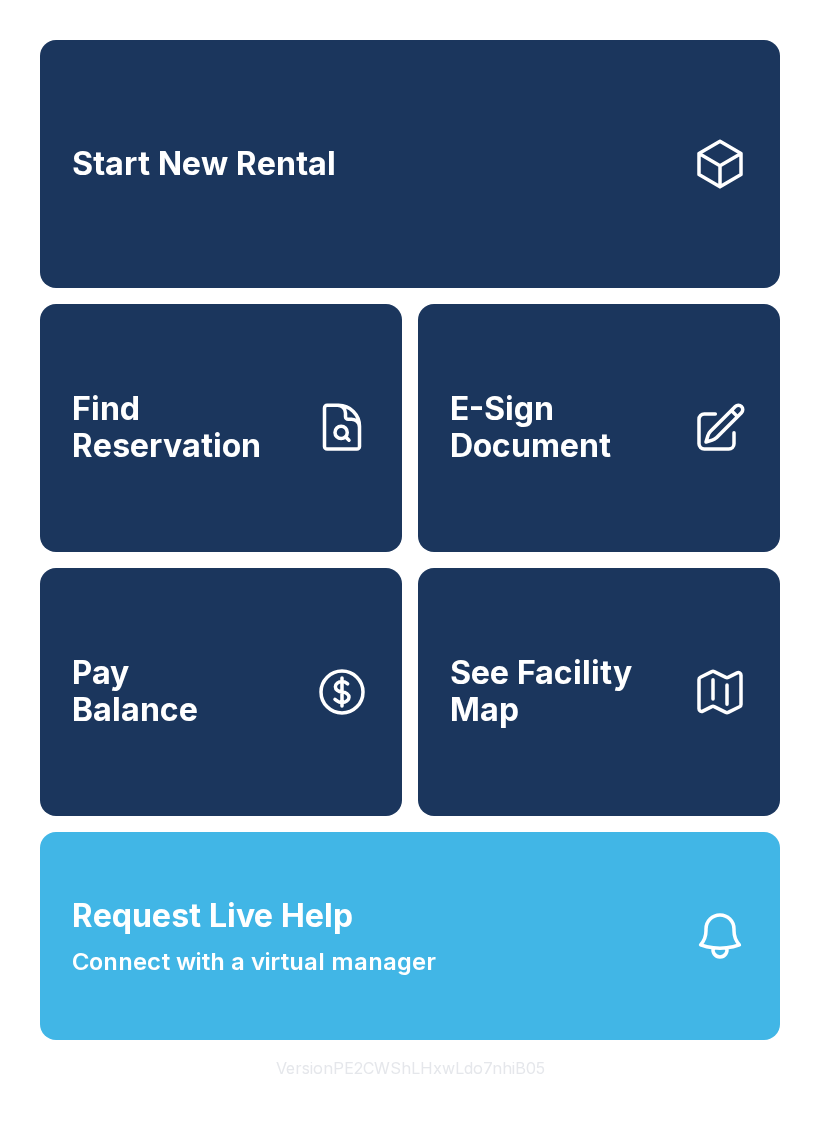 click on "Connect with a virtual manager" at bounding box center (254, 962) 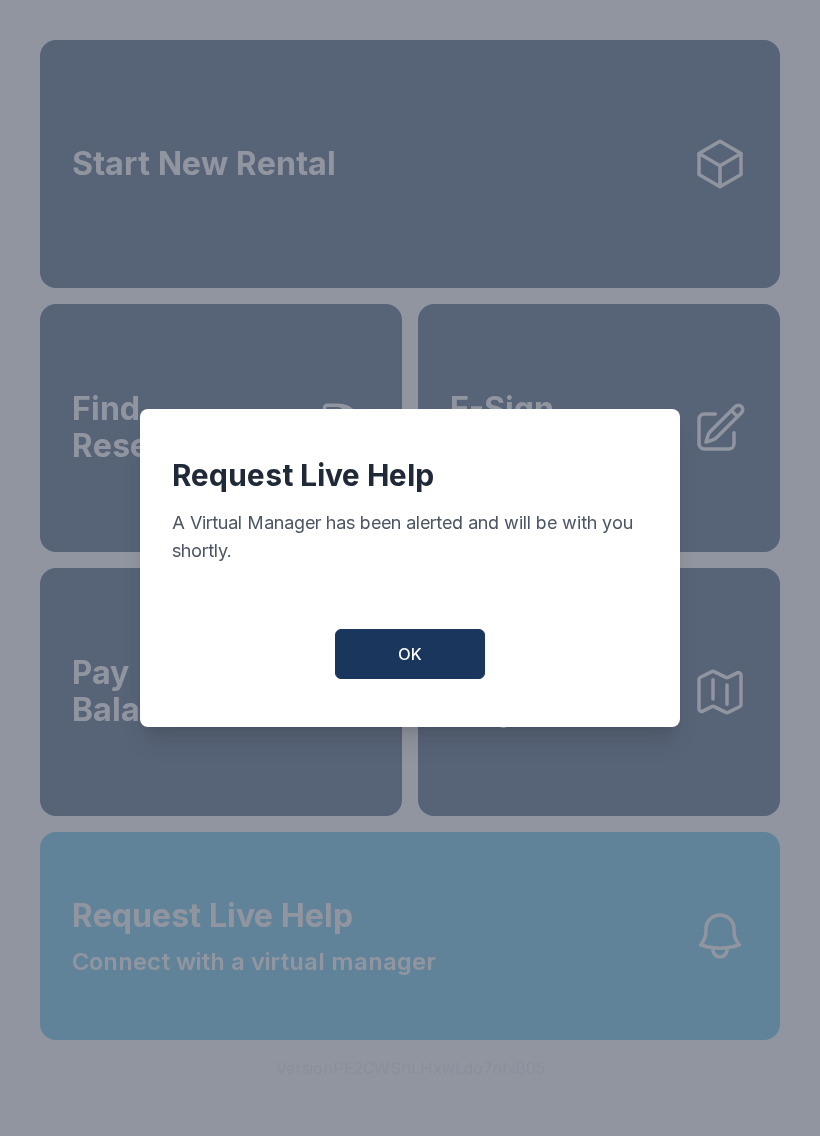 click on "Request Live Help A Virtual Manager has been alerted and will be with you shortly. OK" at bounding box center (410, 568) 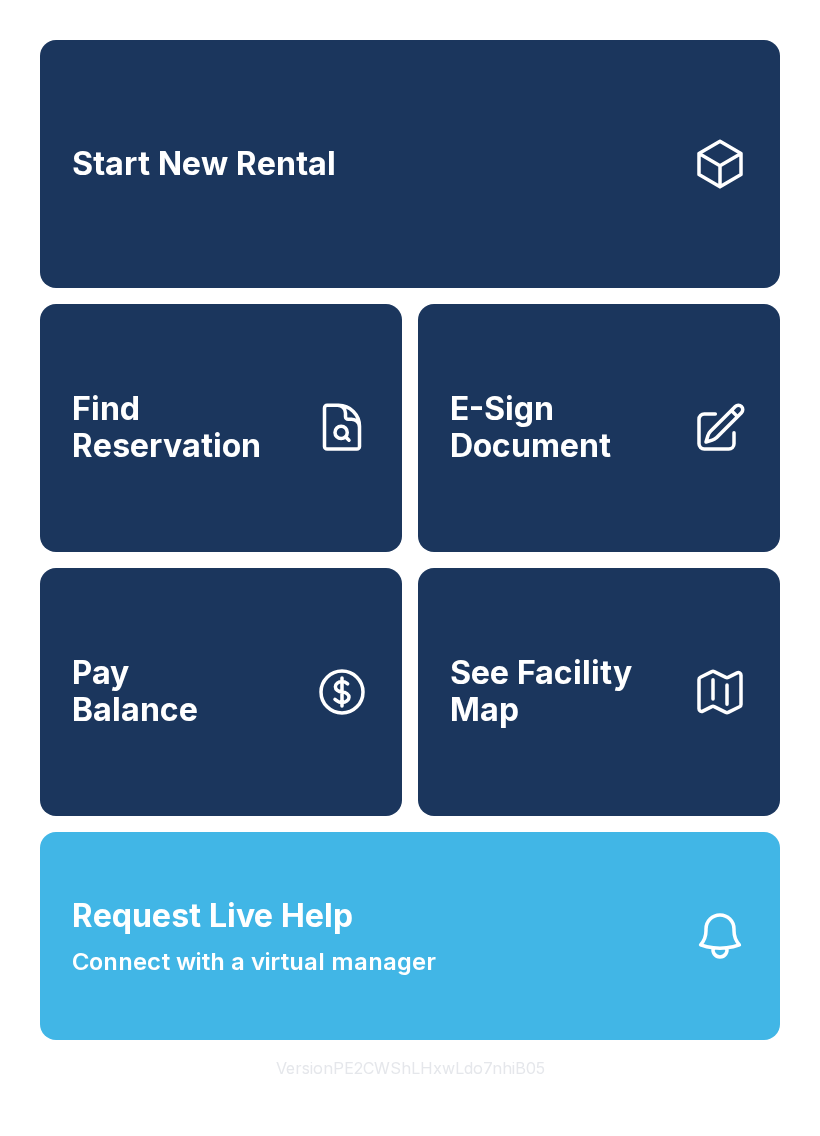 click on "Connect with a virtual manager" at bounding box center [254, 962] 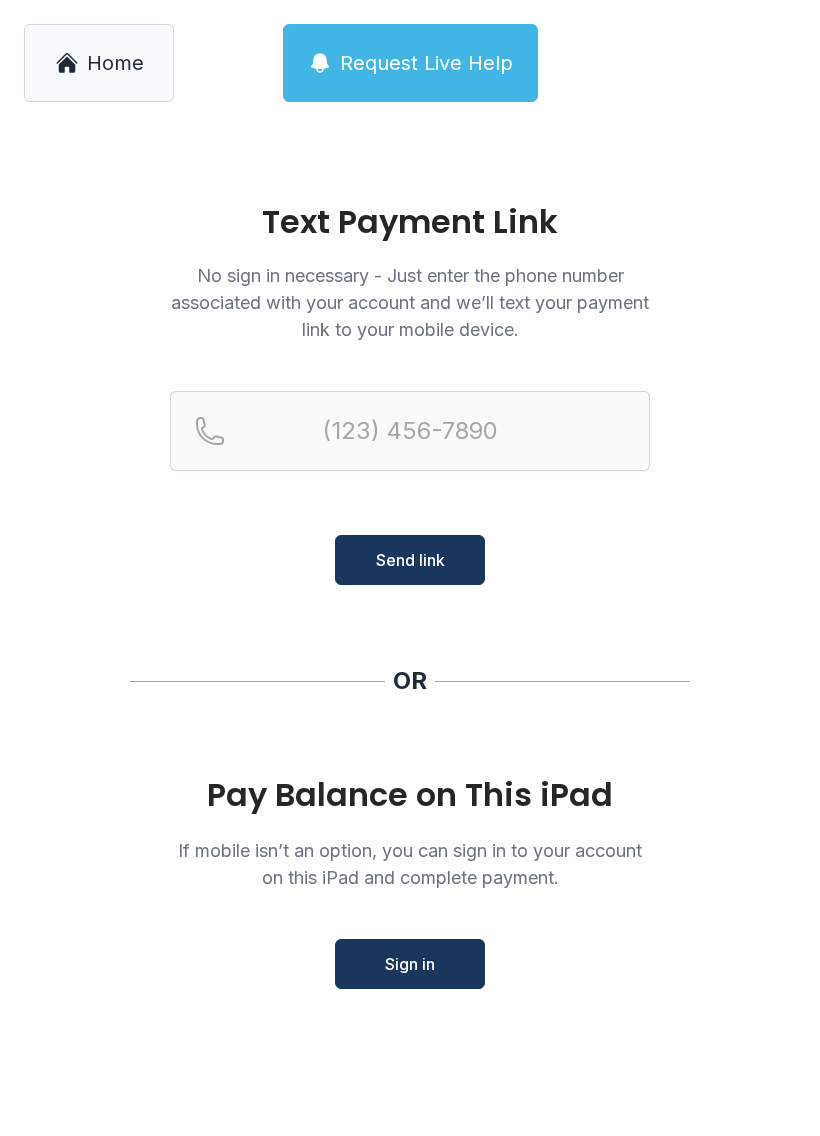 click on "Sign in" at bounding box center (410, 964) 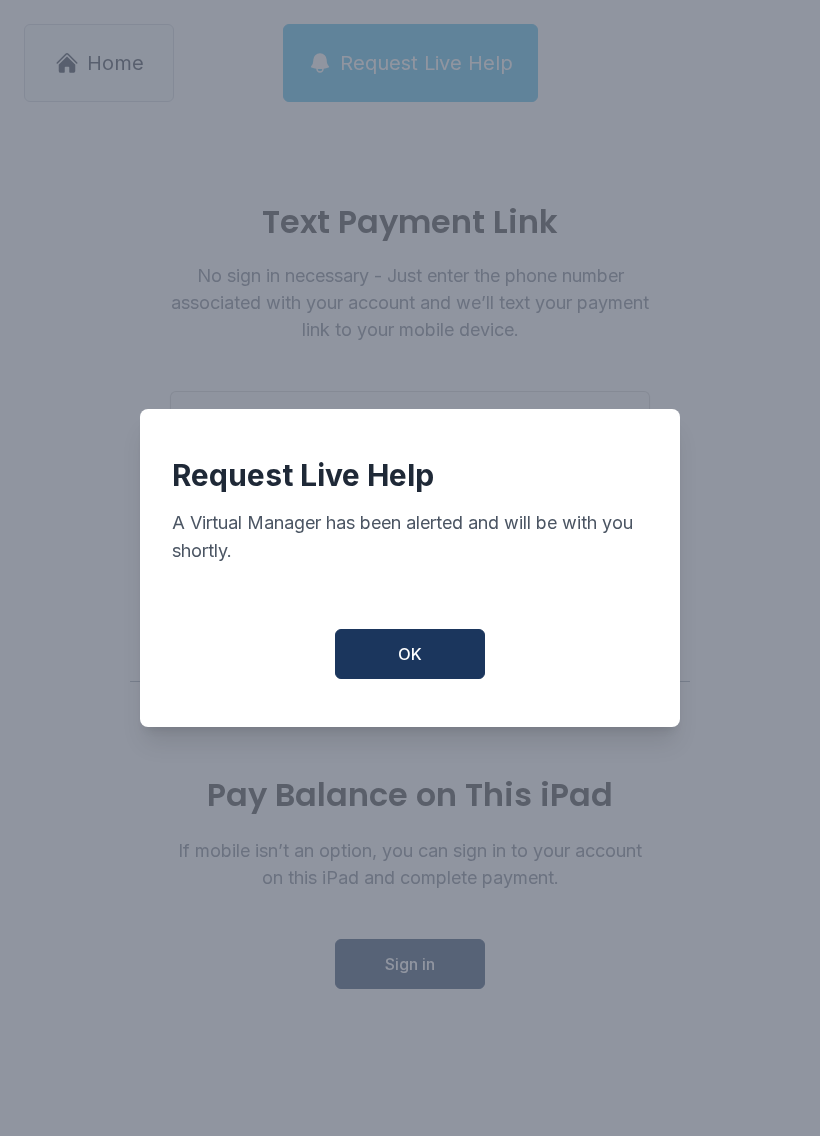 click on "OK" at bounding box center [410, 654] 